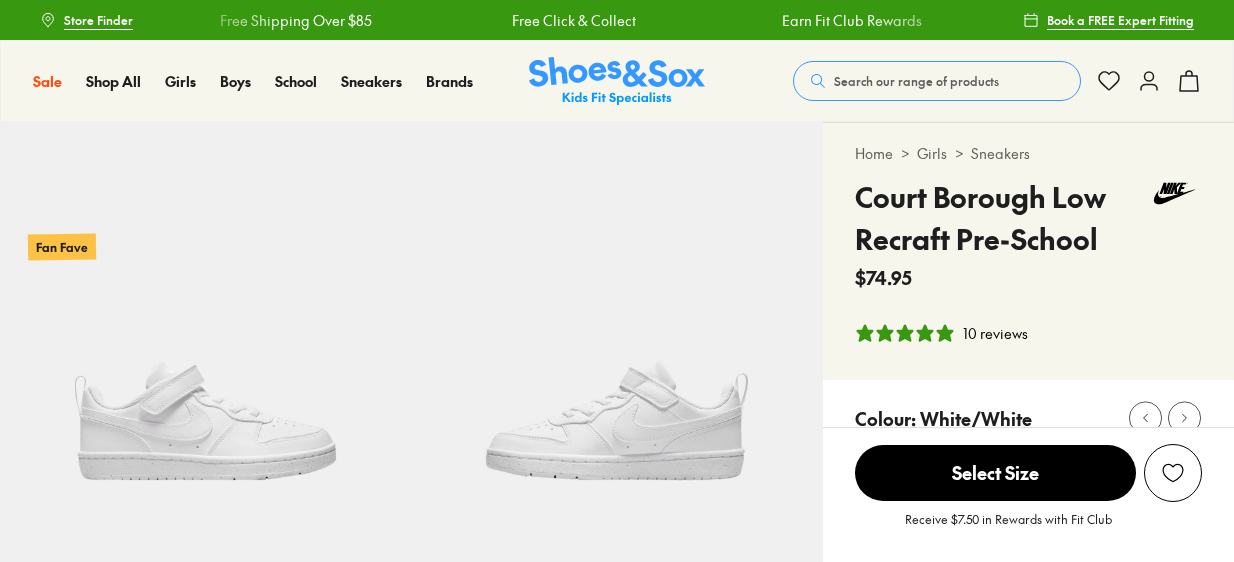 select on "*" 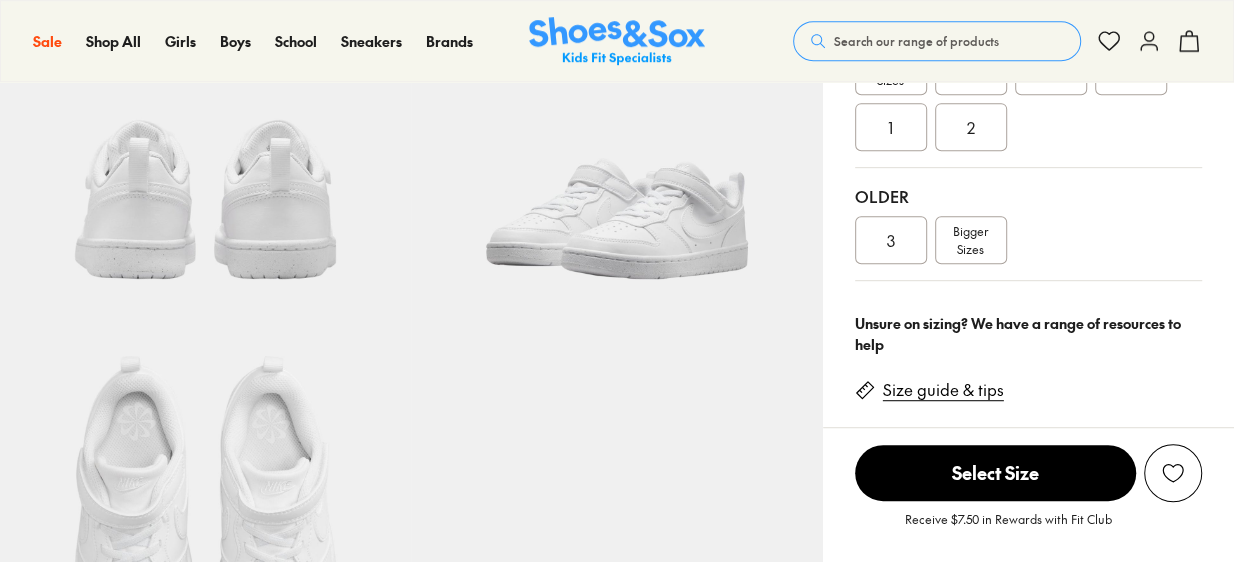 scroll, scrollTop: 0, scrollLeft: 0, axis: both 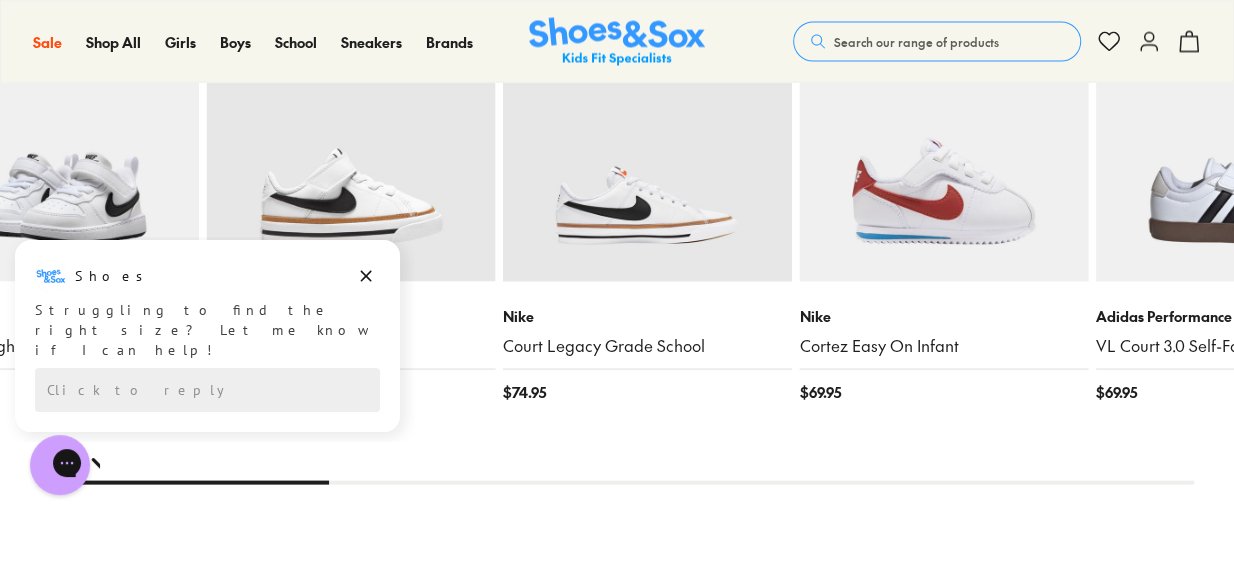 click at bounding box center [54, 137] 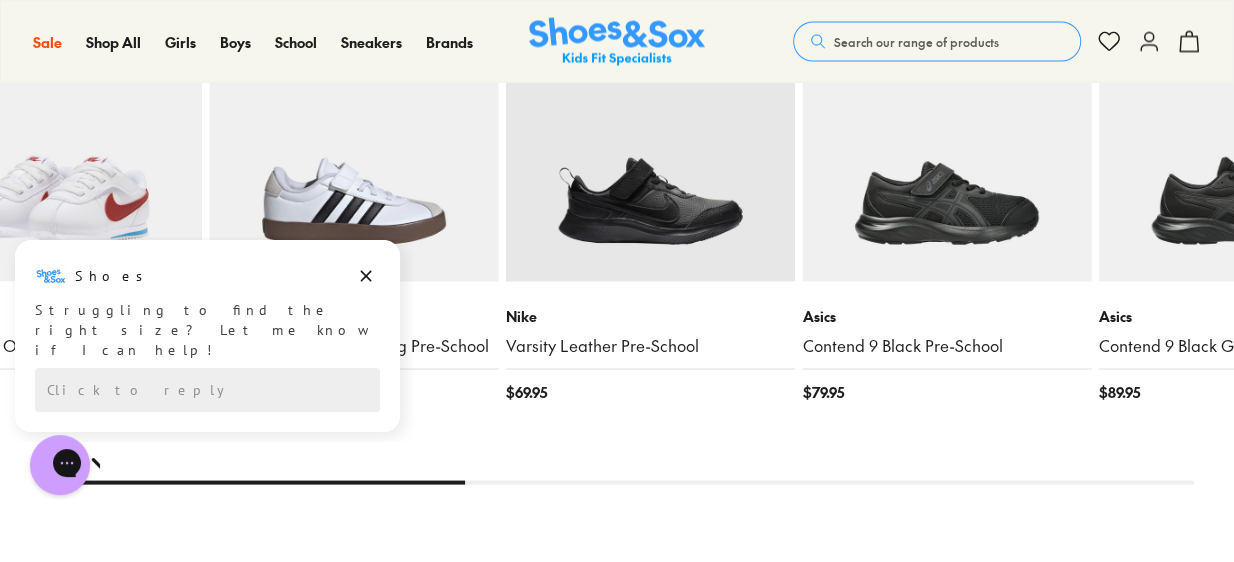 click at bounding box center (57, 137) 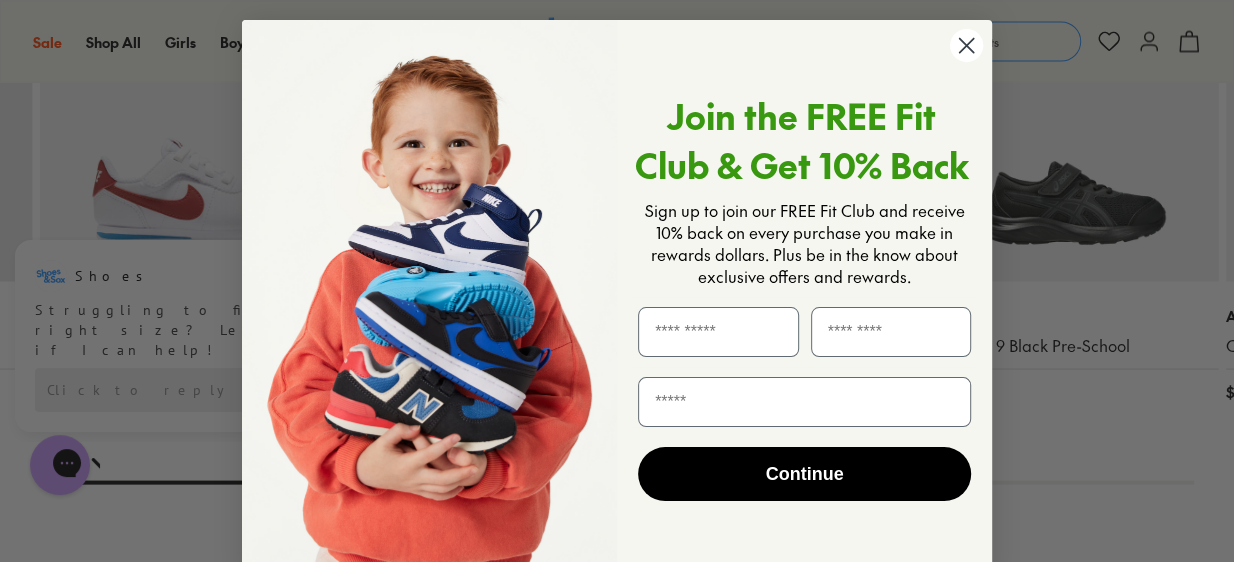 click 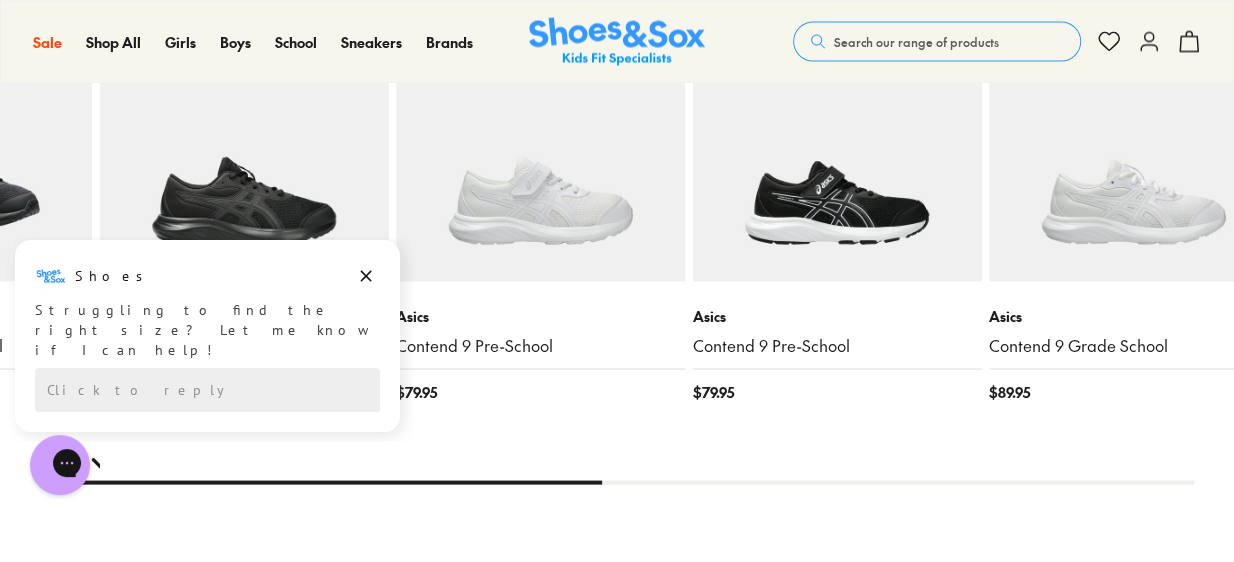 click at bounding box center (-53, 137) 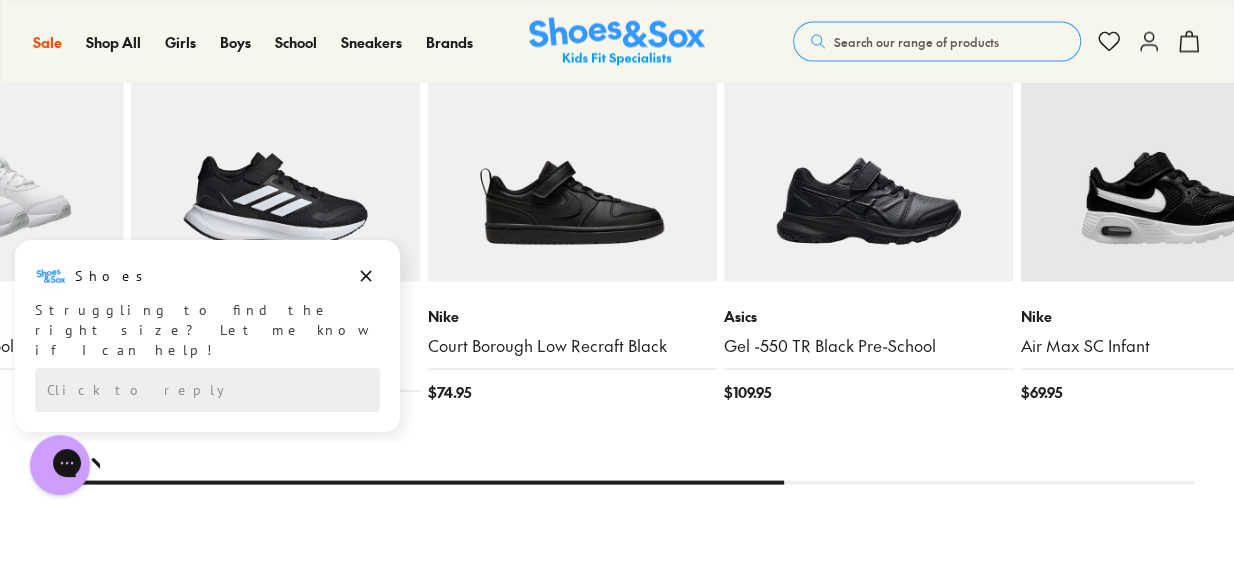 click at bounding box center (-21, 137) 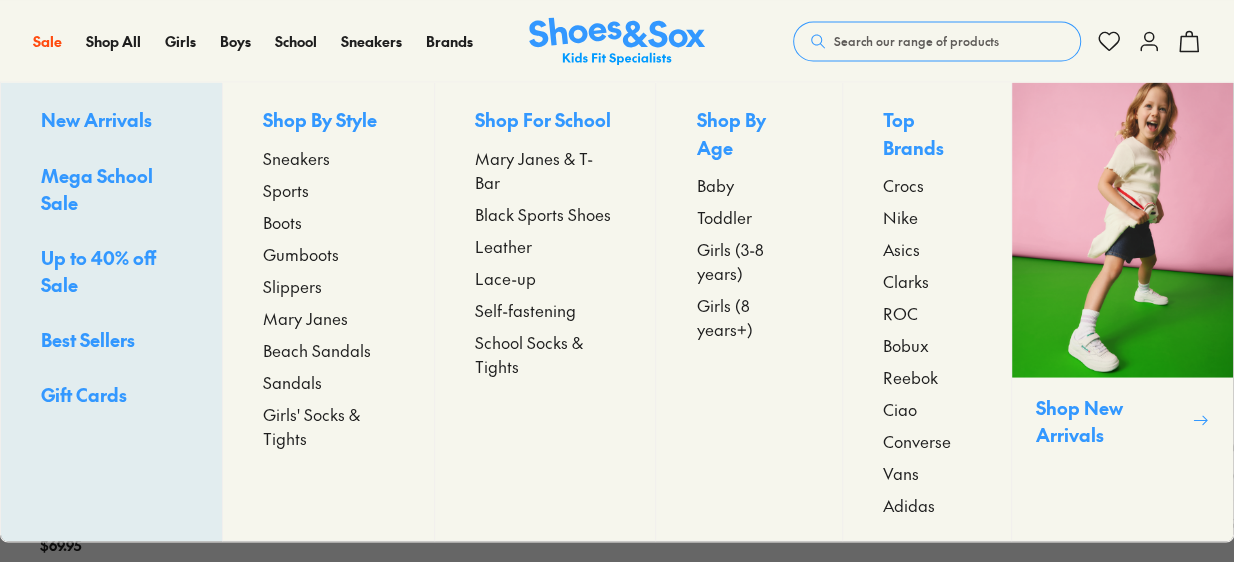 scroll, scrollTop: 2167, scrollLeft: 0, axis: vertical 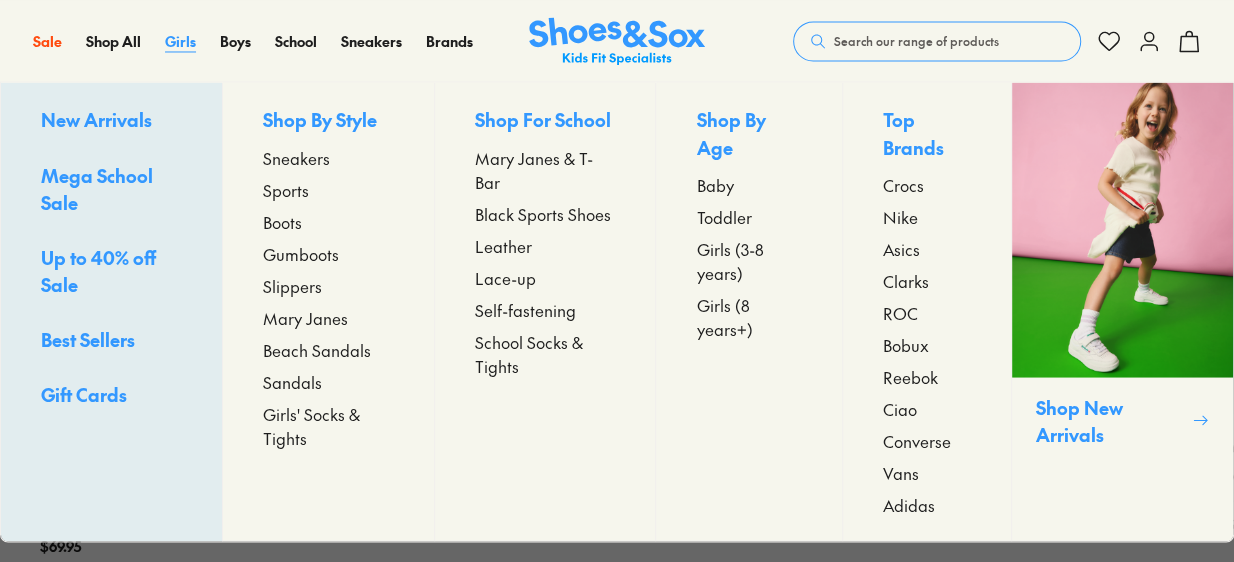 click on "Girls" at bounding box center (180, 41) 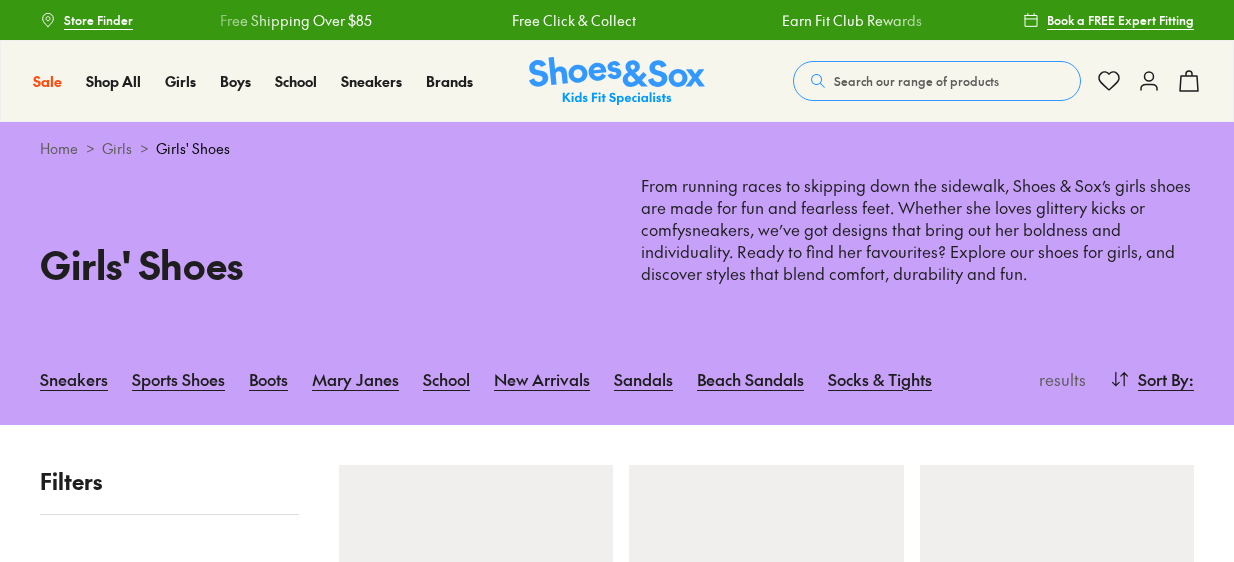 scroll, scrollTop: 0, scrollLeft: 0, axis: both 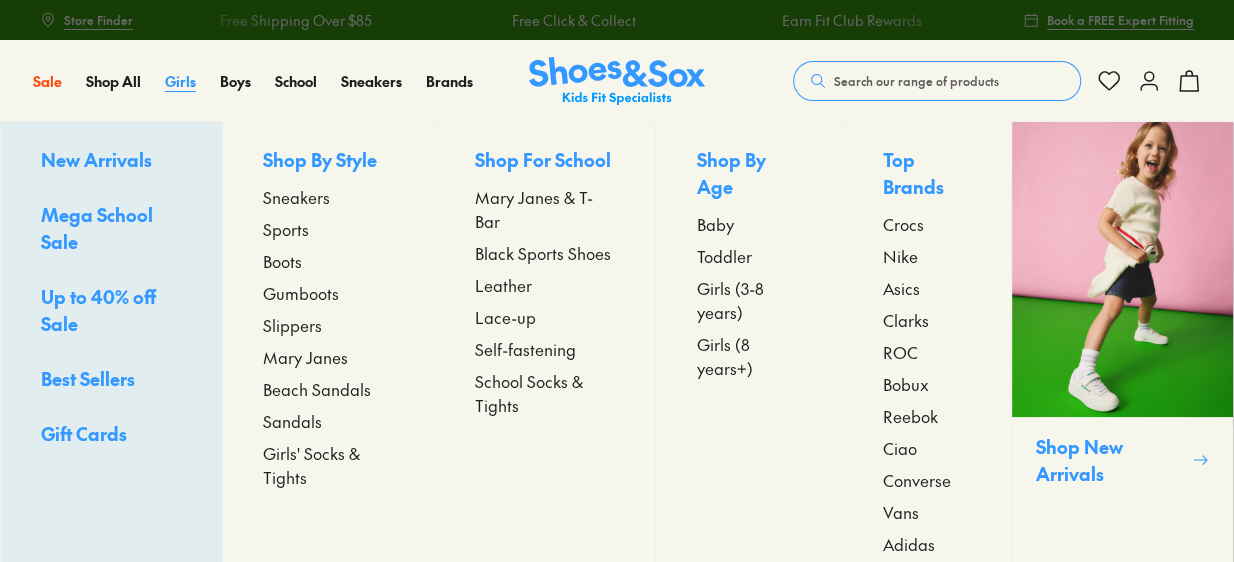 click on "Girls" at bounding box center [180, 81] 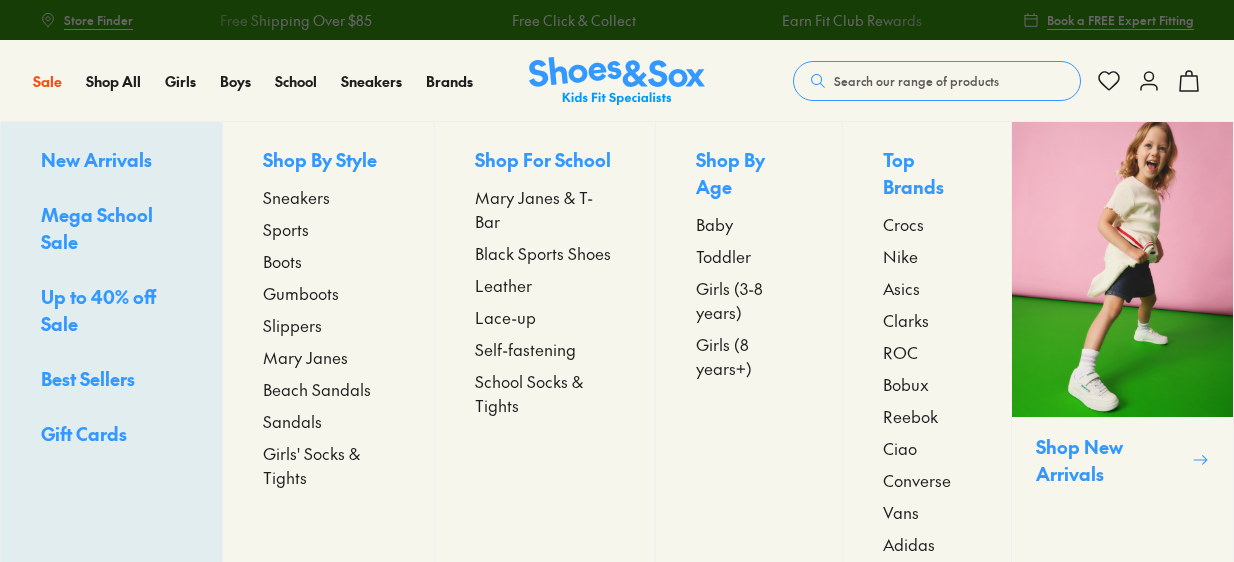 scroll, scrollTop: 0, scrollLeft: 0, axis: both 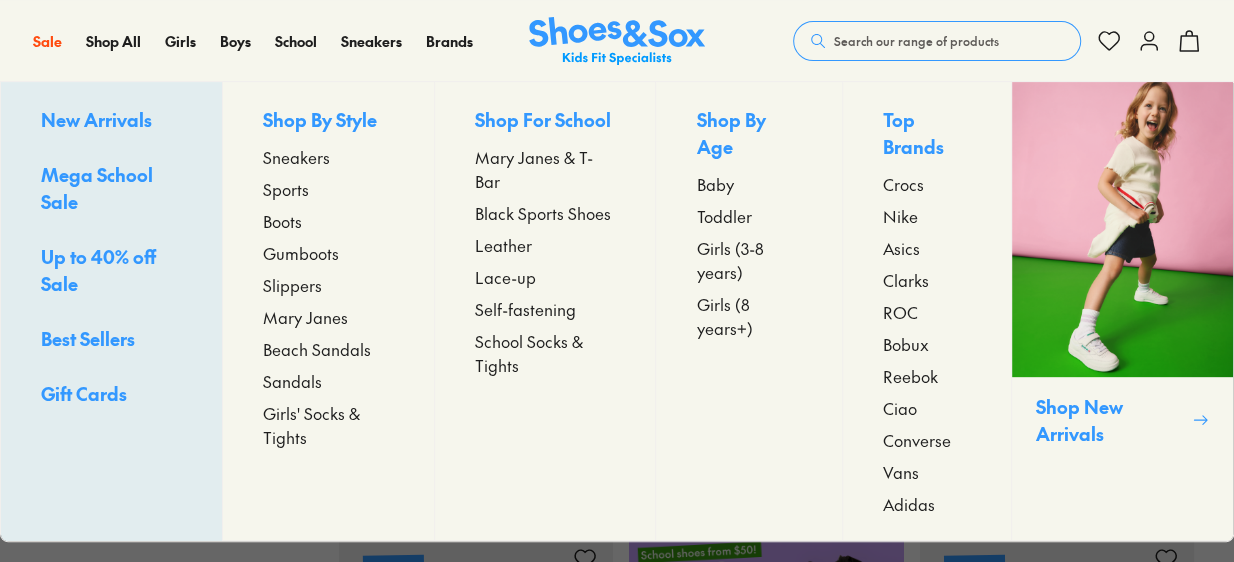 click on "Girls (8 years+)" at bounding box center (749, 316) 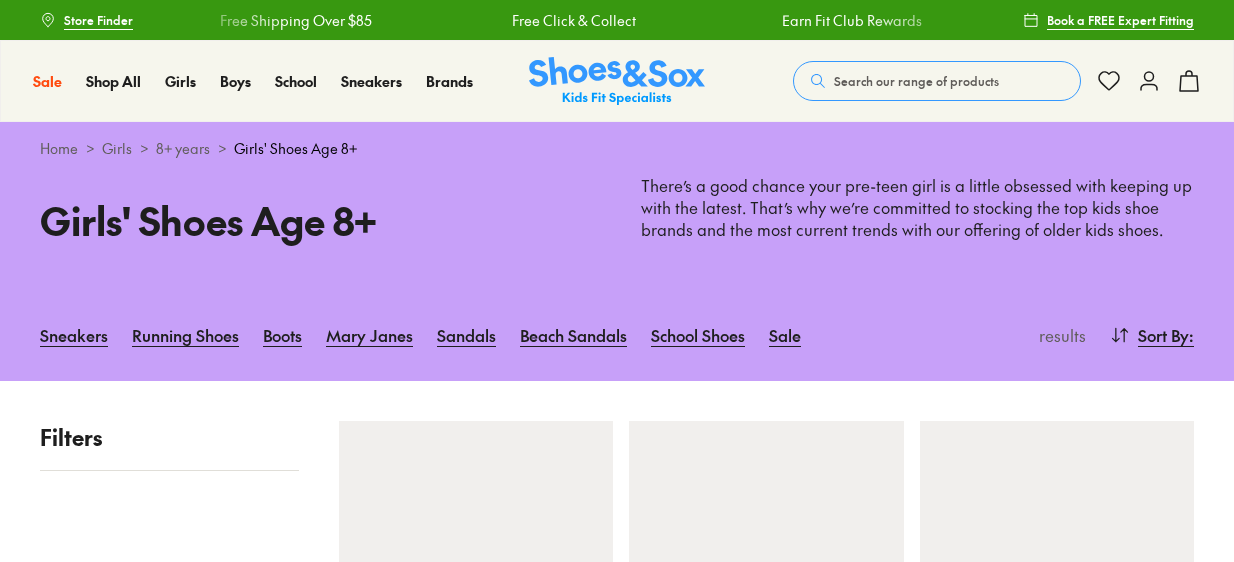 scroll, scrollTop: 0, scrollLeft: 0, axis: both 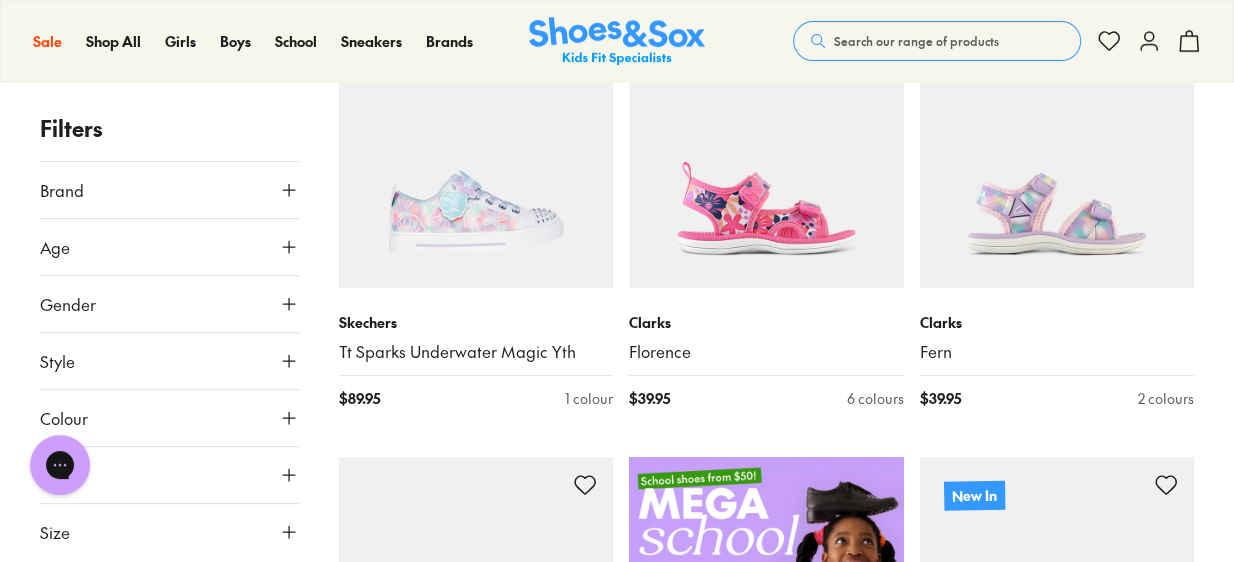 click 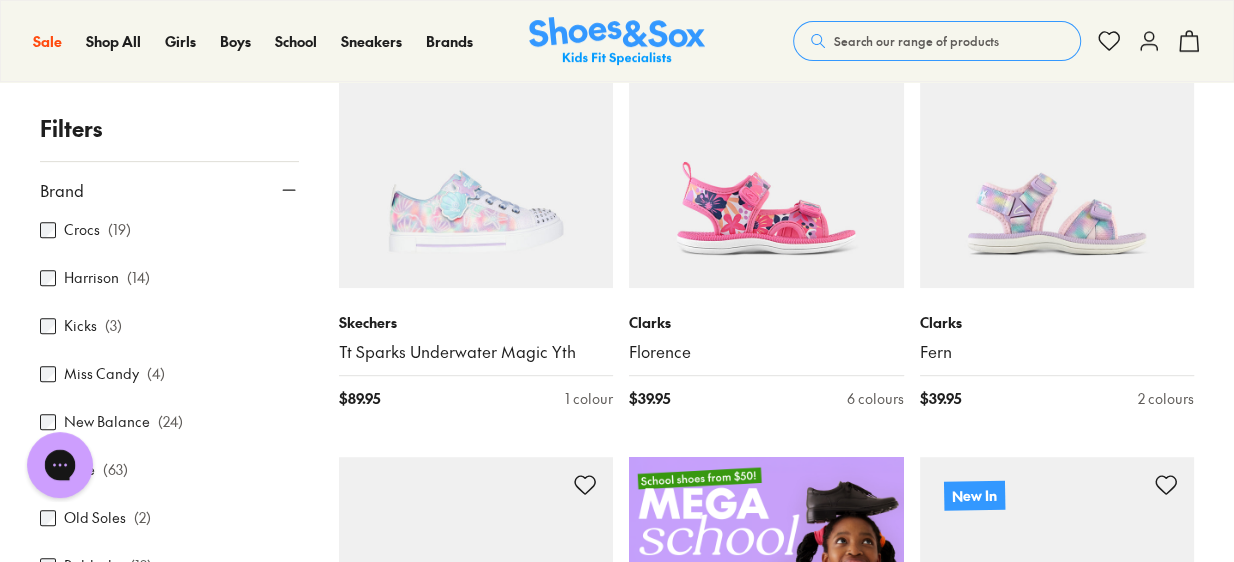 scroll, scrollTop: 567, scrollLeft: 0, axis: vertical 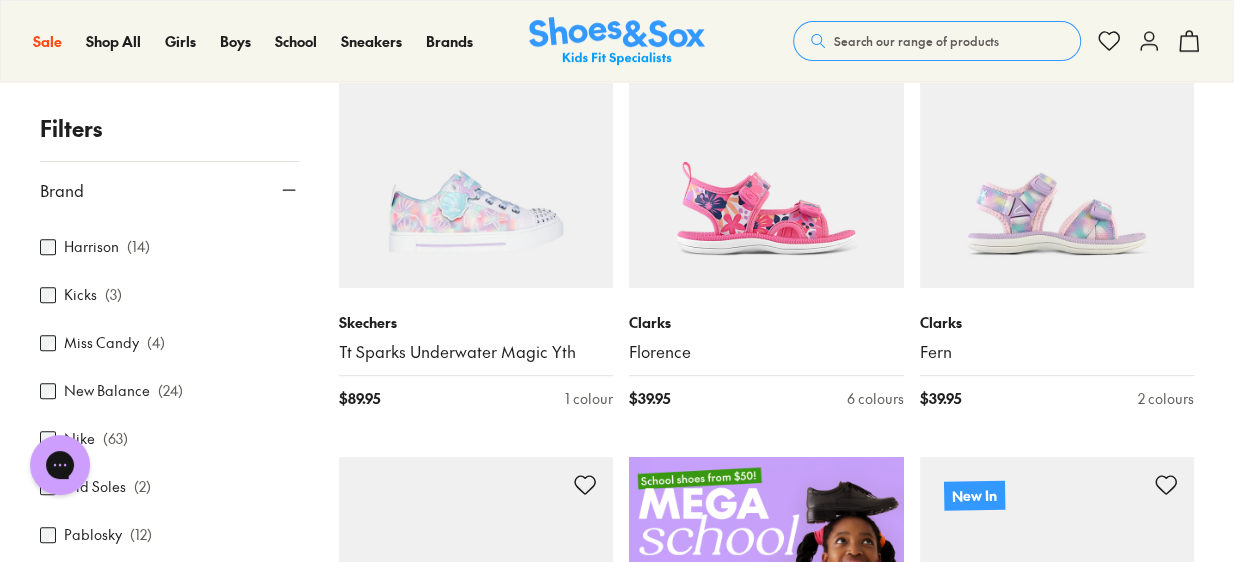 drag, startPoint x: 52, startPoint y: 461, endPoint x: 537, endPoint y: -38, distance: 695.86346 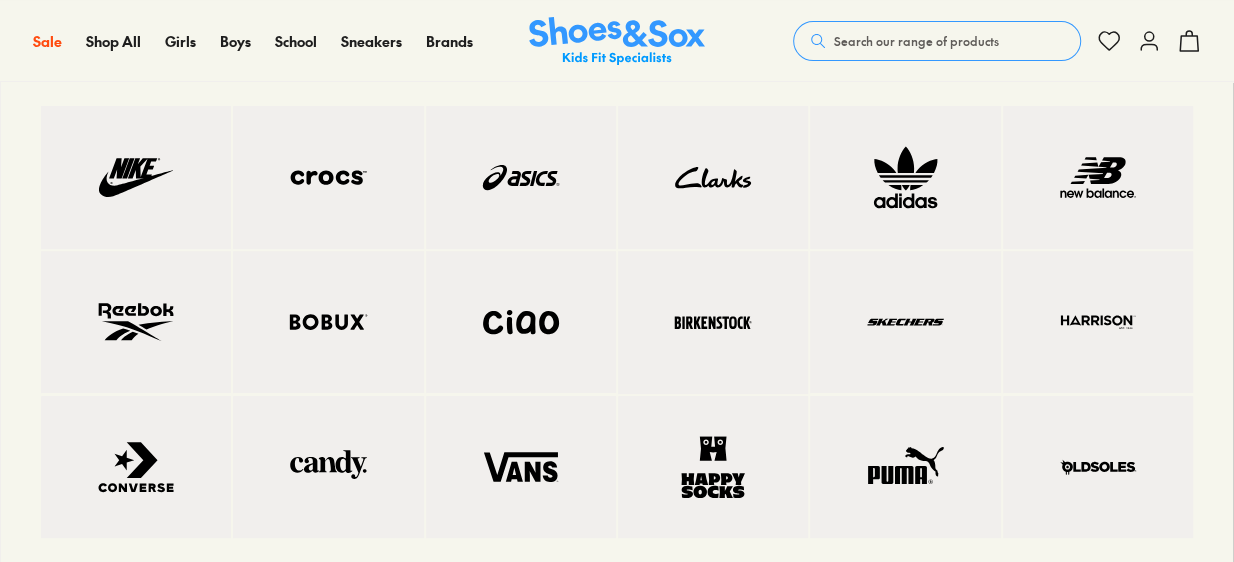 click at bounding box center [136, 177] 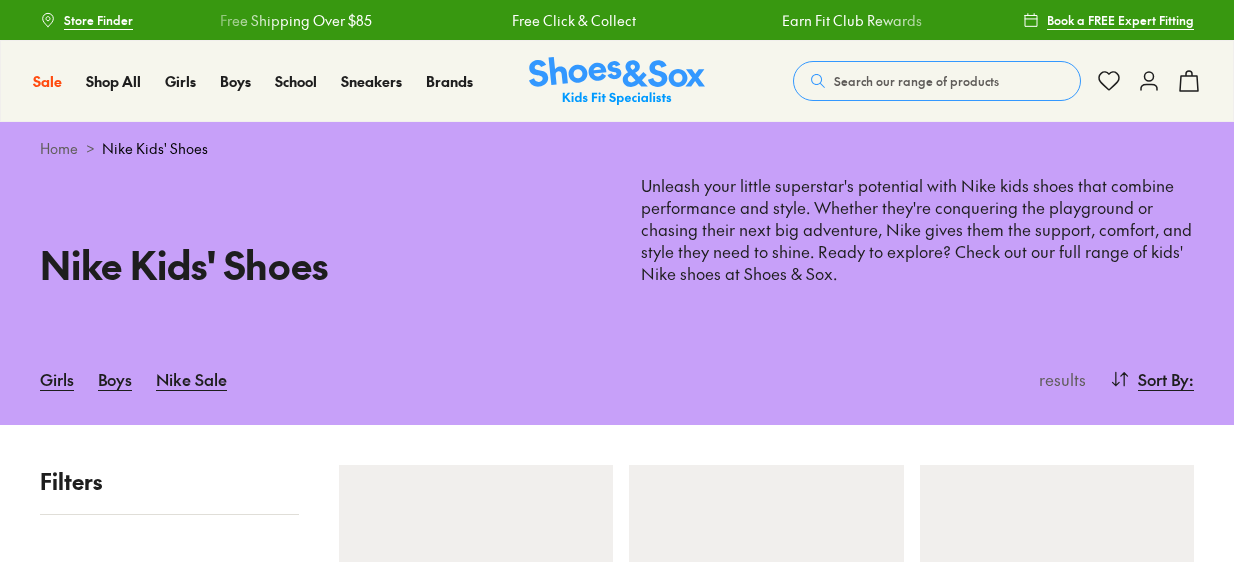 scroll, scrollTop: 0, scrollLeft: 0, axis: both 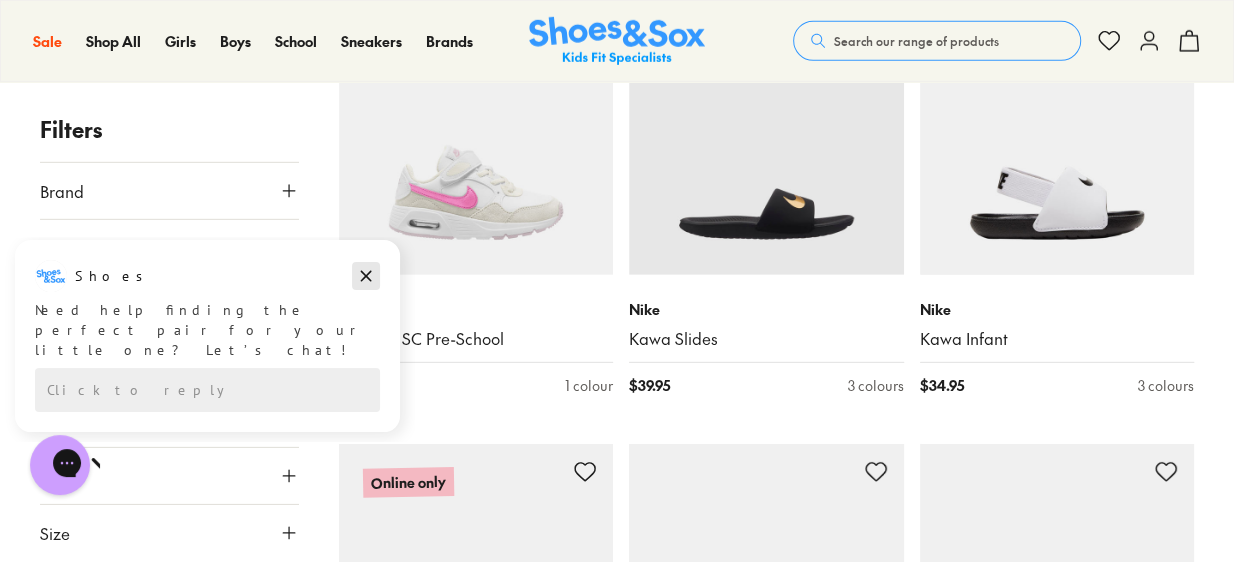 click 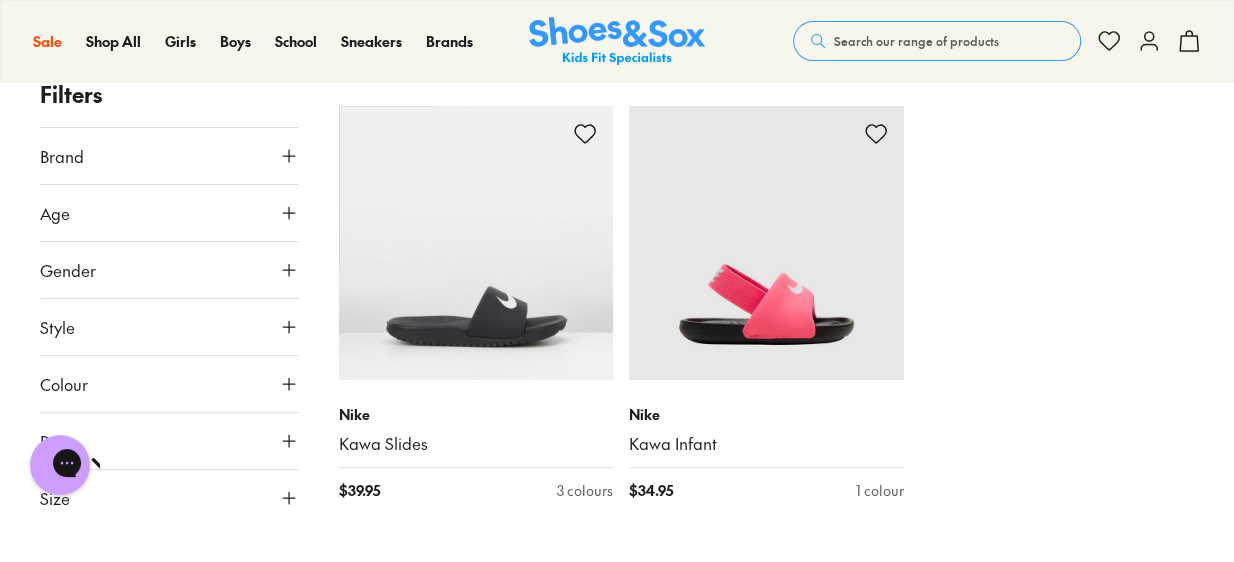scroll, scrollTop: 5076, scrollLeft: 0, axis: vertical 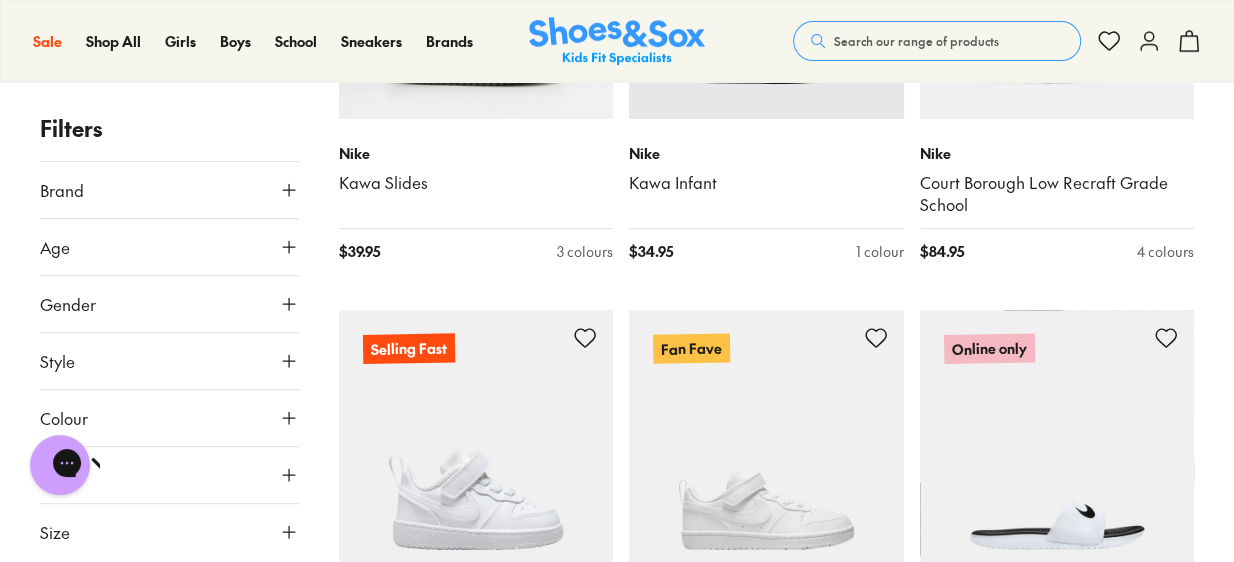 click at bounding box center (766, 447) 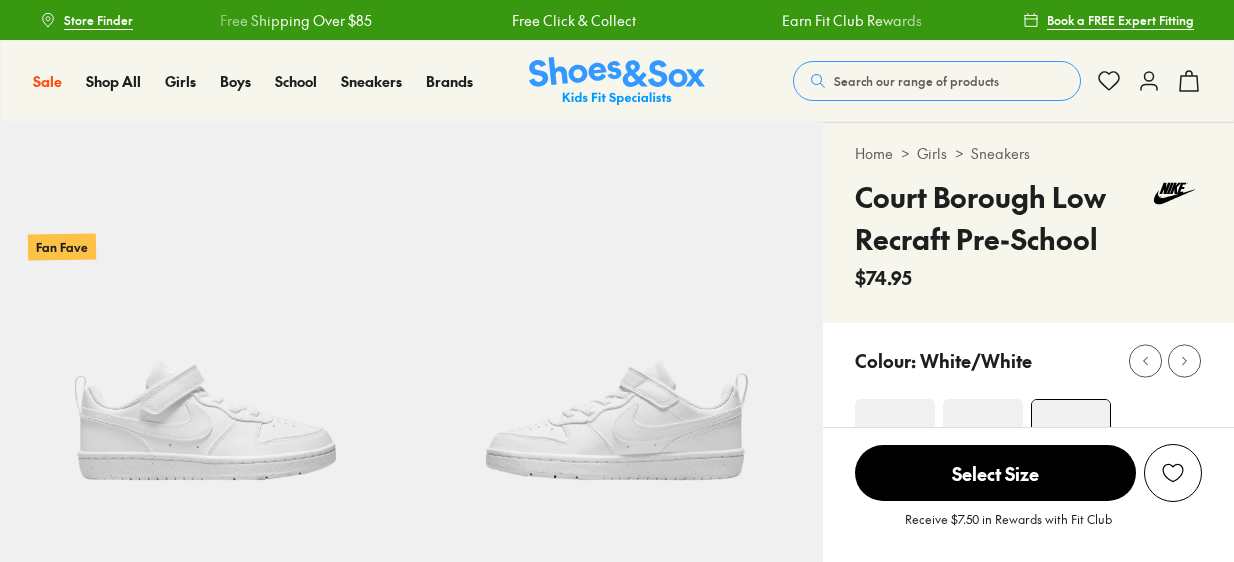 scroll, scrollTop: 0, scrollLeft: 0, axis: both 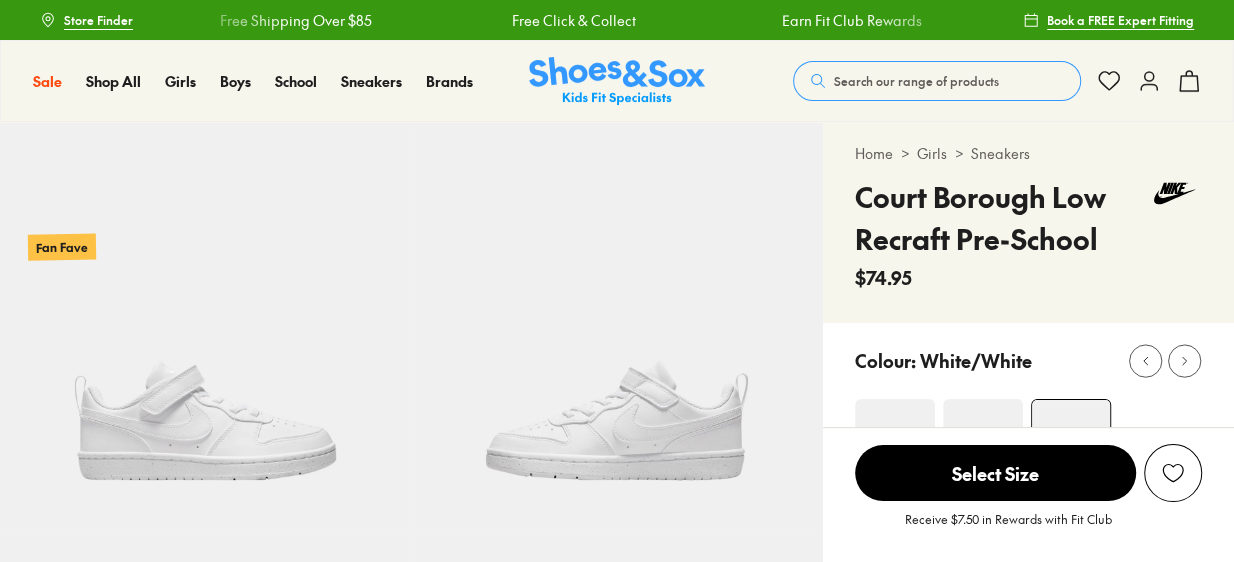 select on "*" 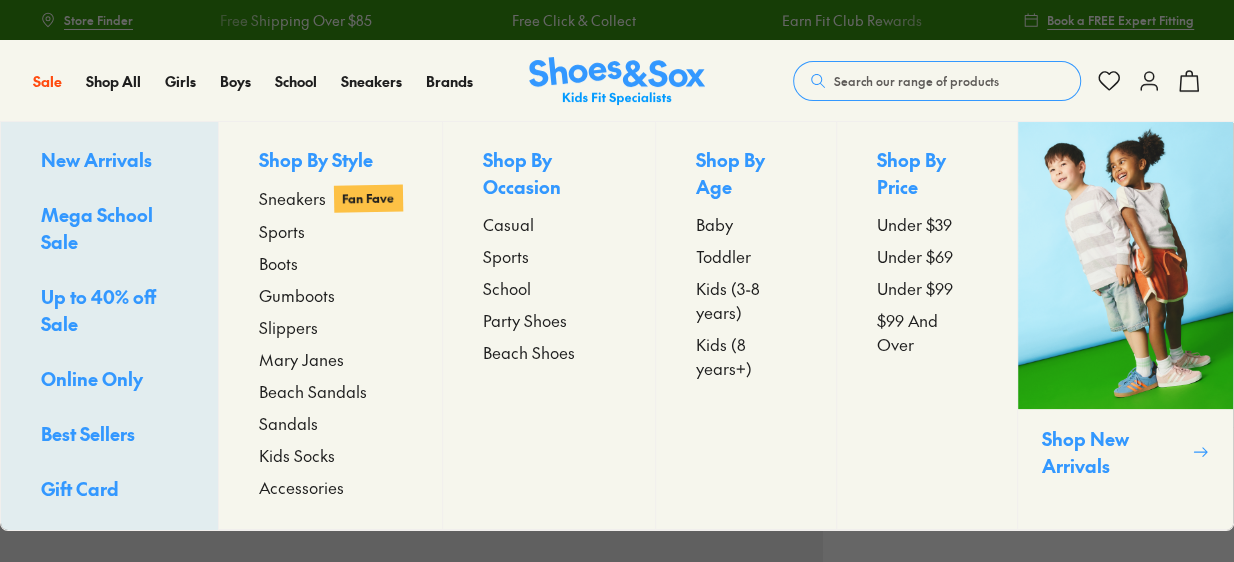 scroll, scrollTop: 0, scrollLeft: 0, axis: both 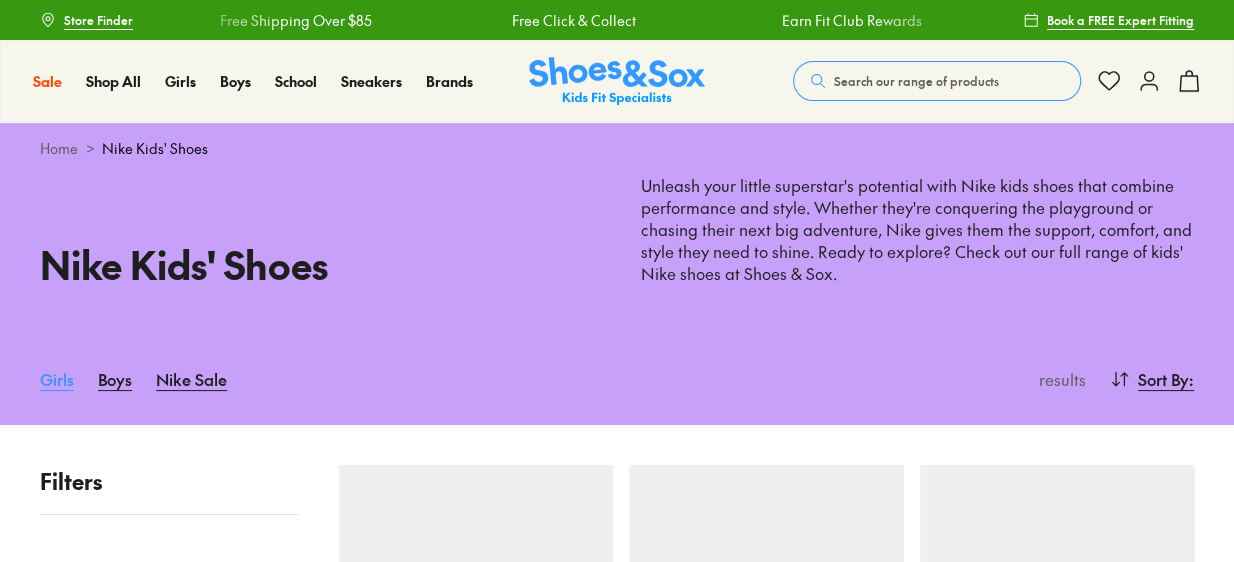 click on "Girls" at bounding box center [57, 379] 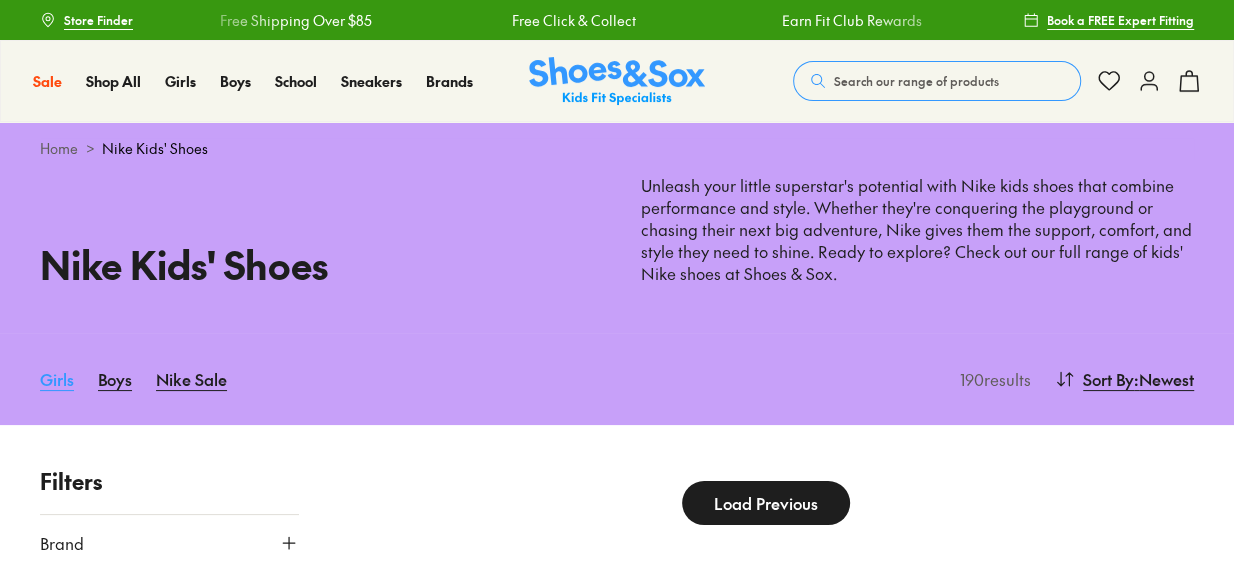 scroll, scrollTop: 343, scrollLeft: 0, axis: vertical 